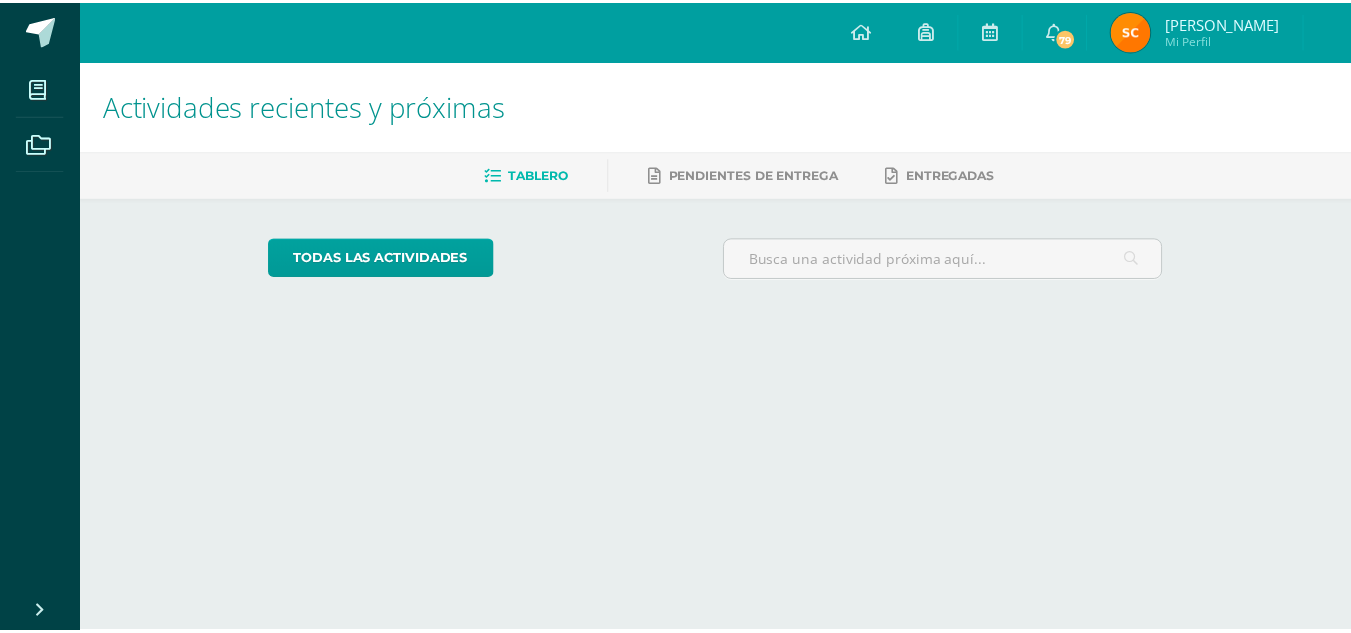 scroll, scrollTop: 0, scrollLeft: 0, axis: both 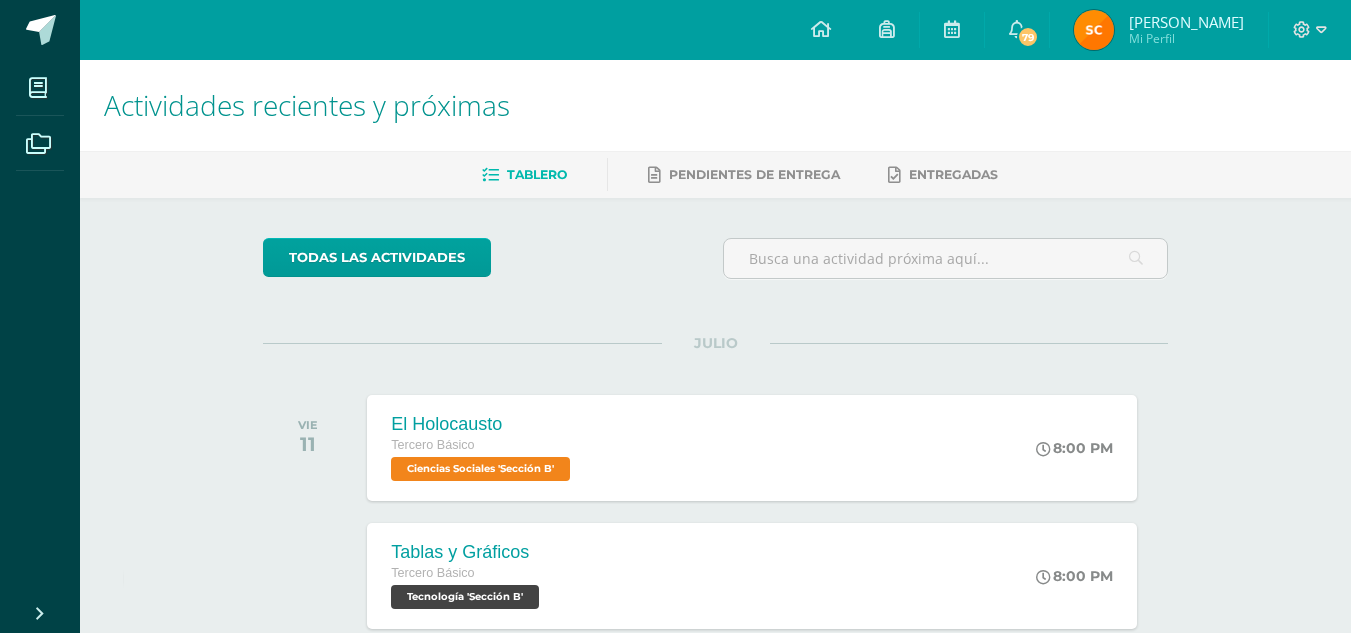 click on "Hola [PERSON_NAME], [PERSON_NAME]!" at bounding box center [305, 581] 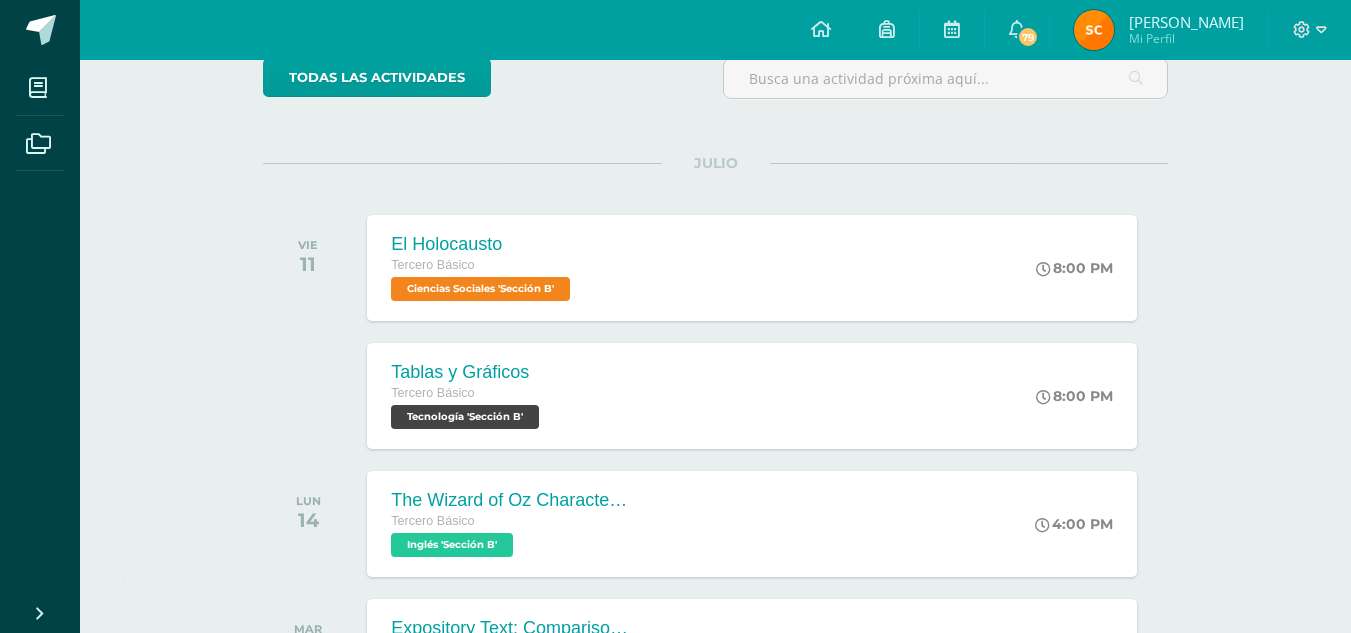scroll, scrollTop: 183, scrollLeft: 0, axis: vertical 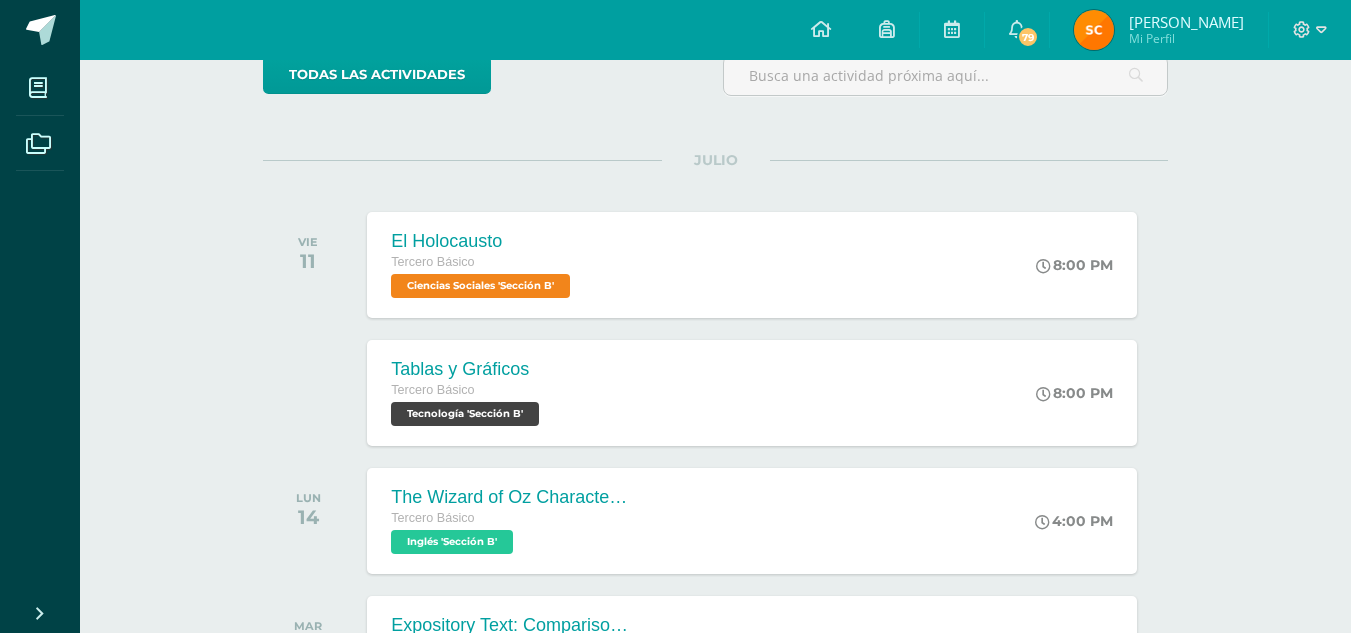 click on "Mi Perfil" at bounding box center (1186, 38) 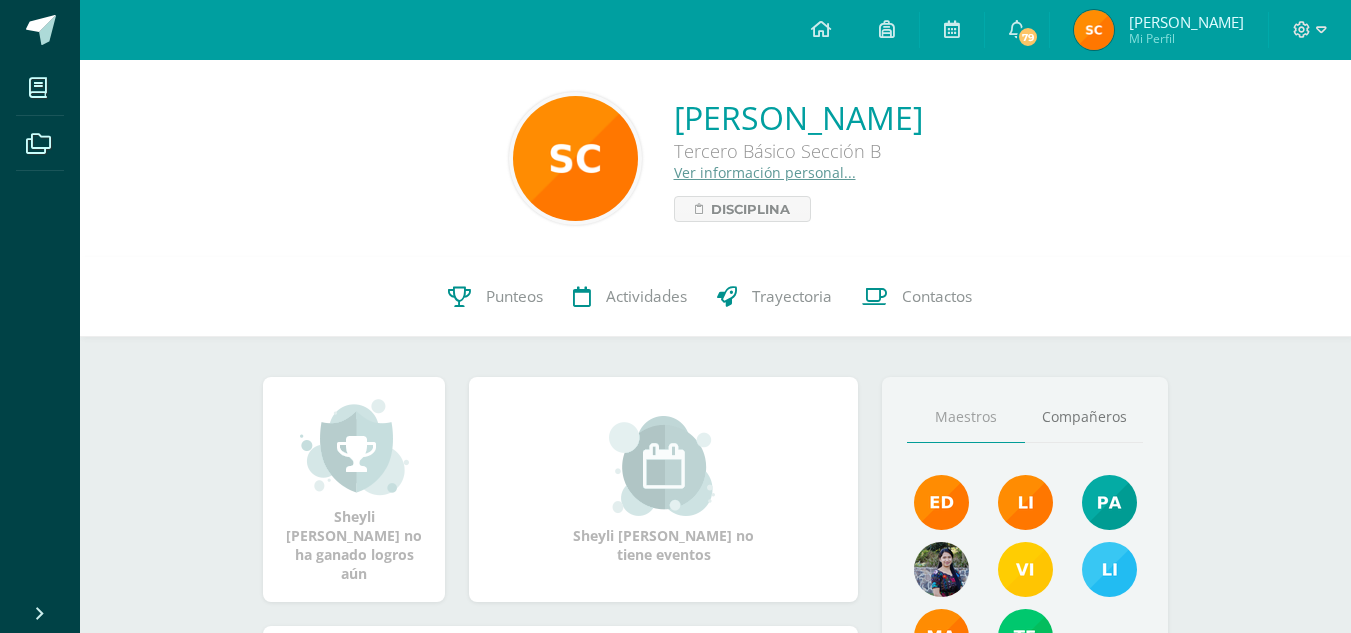 scroll, scrollTop: 0, scrollLeft: 0, axis: both 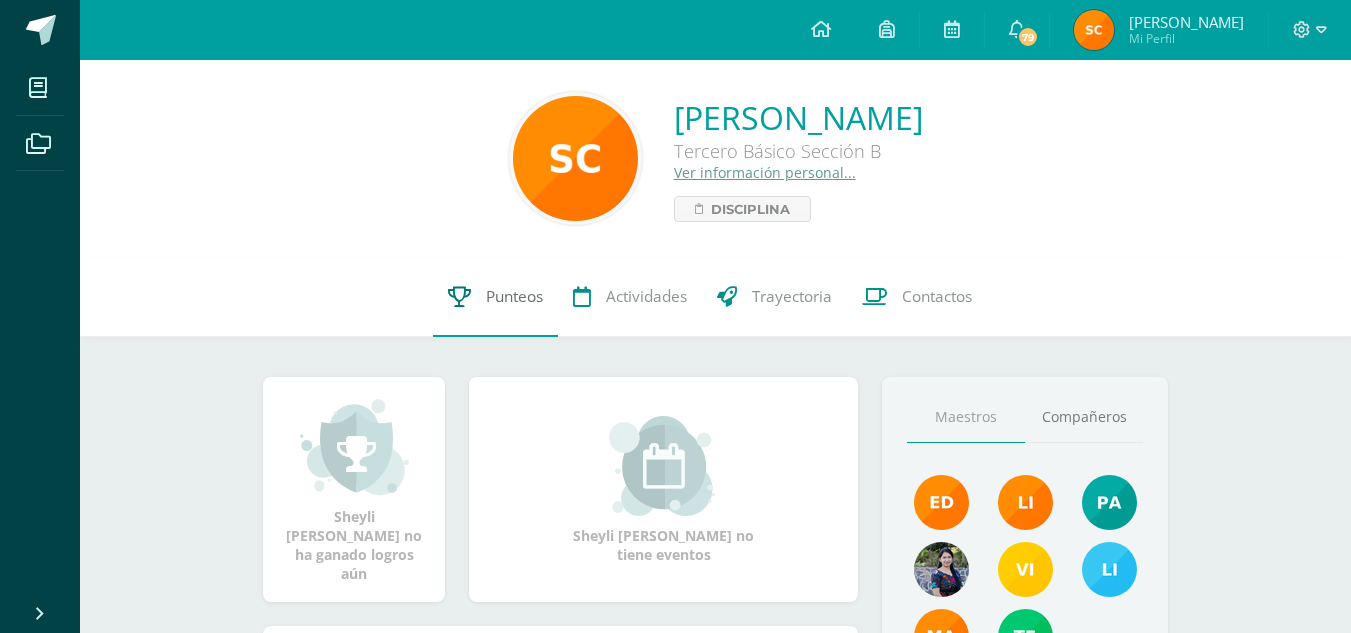 click on "Punteos" at bounding box center [514, 296] 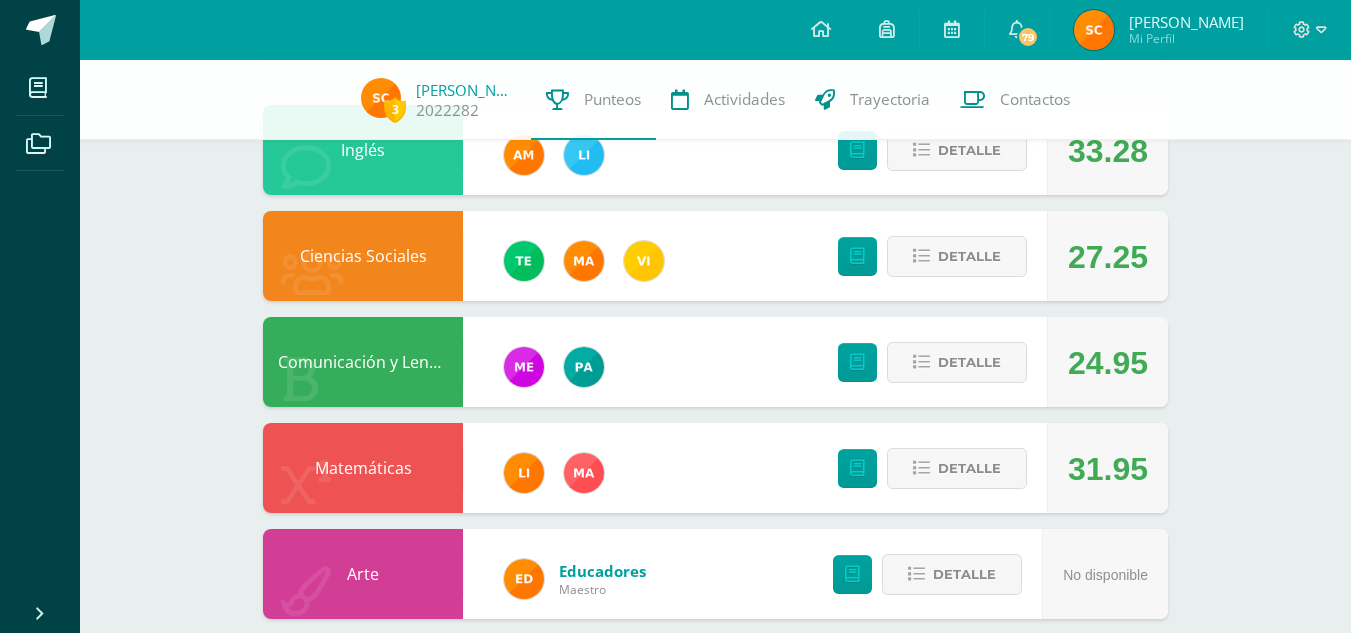 scroll, scrollTop: 209, scrollLeft: 0, axis: vertical 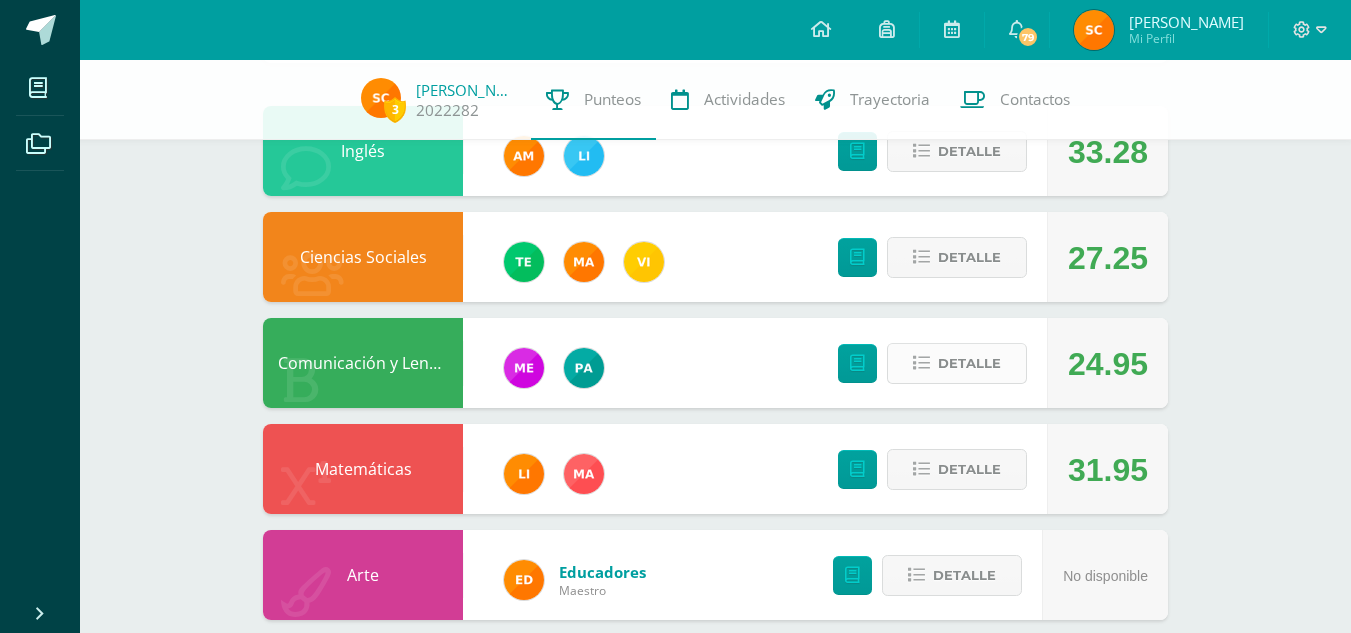 click on "Detalle" at bounding box center [969, 363] 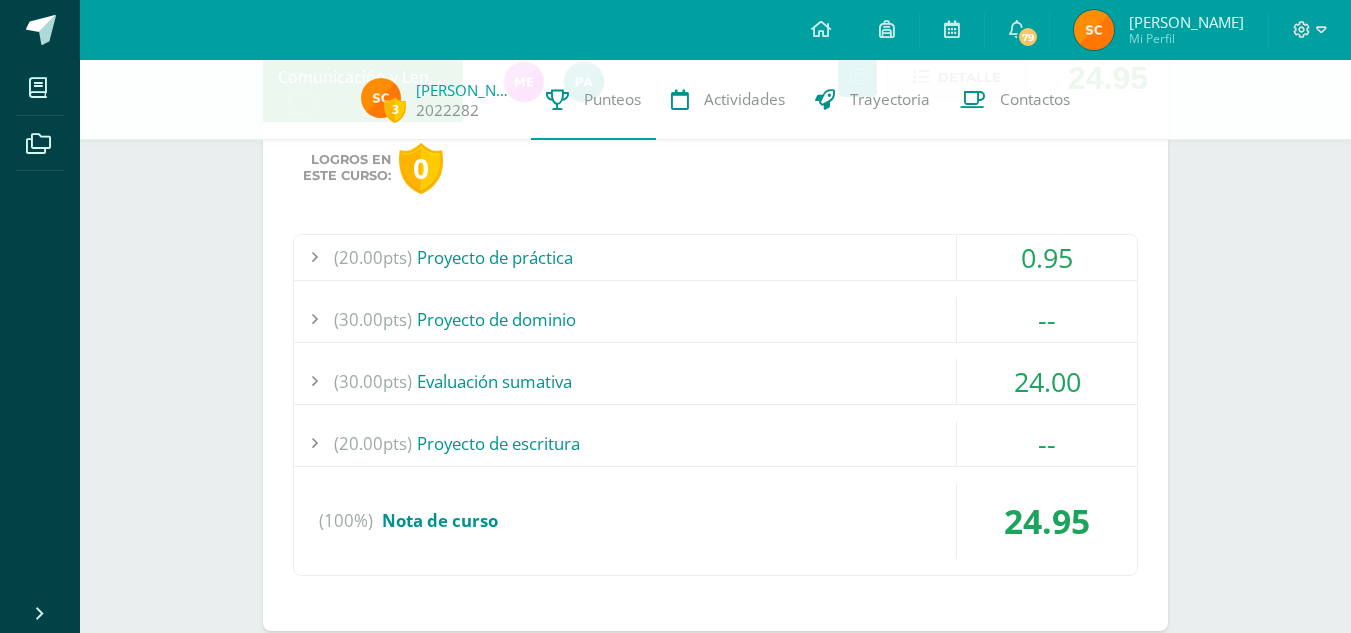 scroll, scrollTop: 497, scrollLeft: 0, axis: vertical 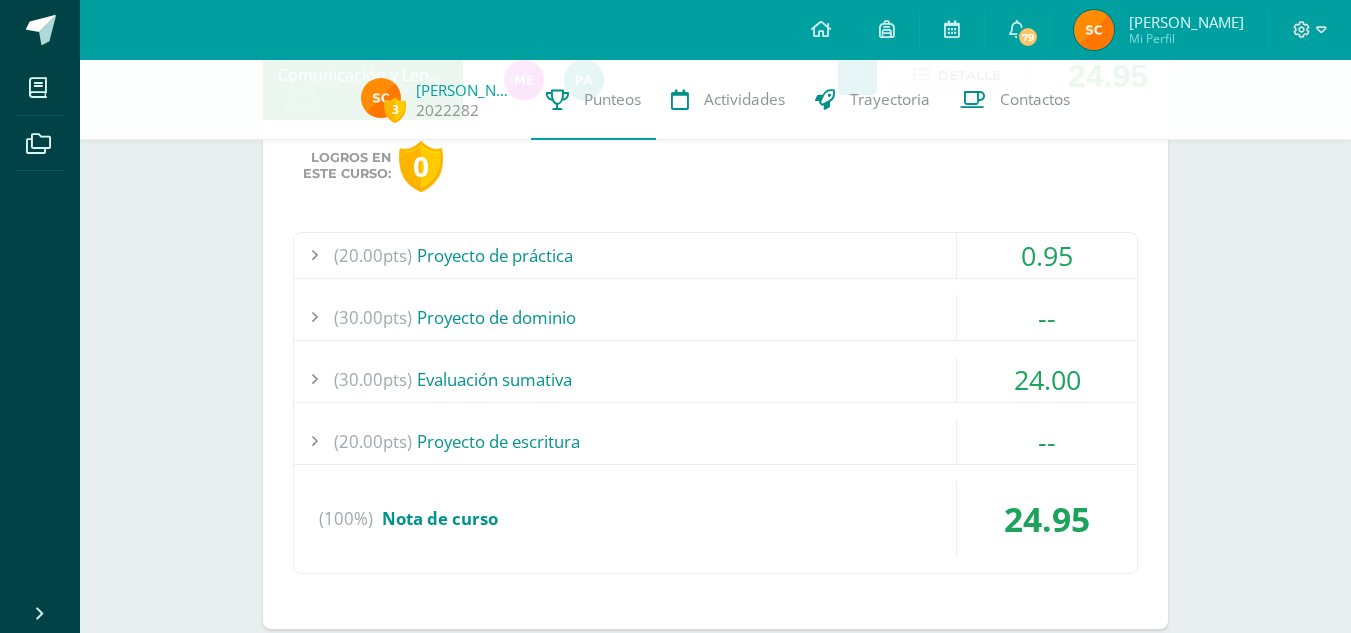 click on "(20.00pts)
Proyecto de práctica" at bounding box center [715, 255] 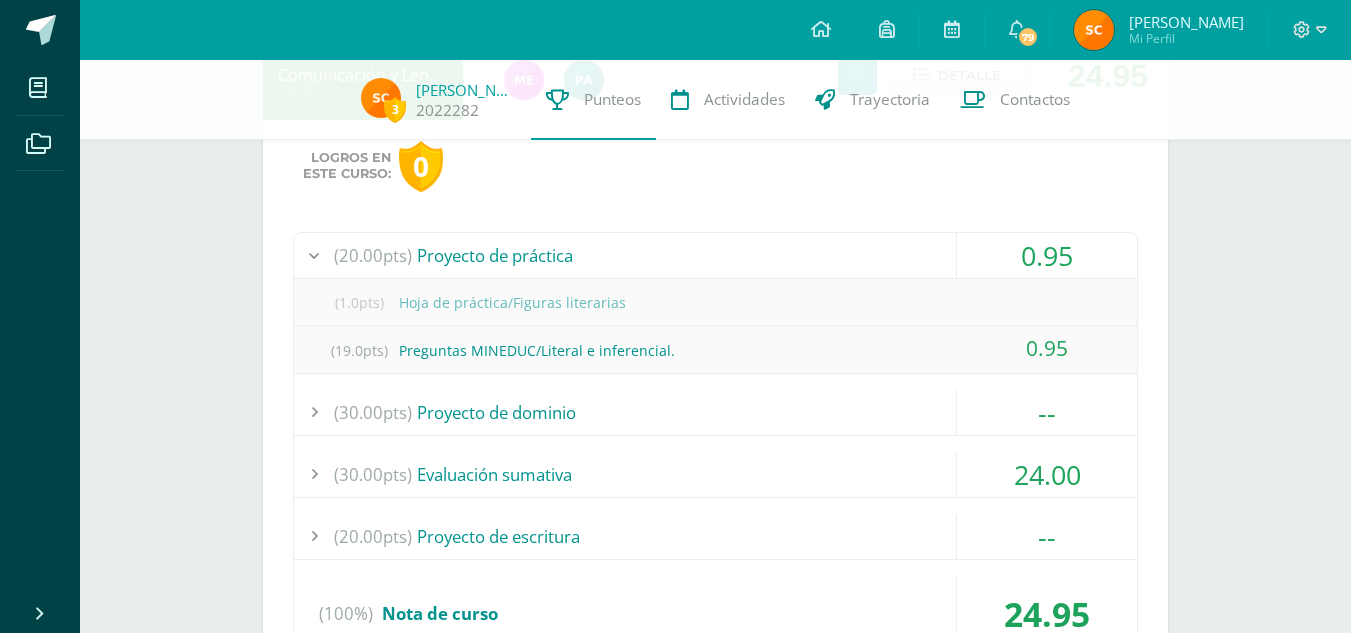 click on "(20.00pts)
Proyecto de práctica" at bounding box center (715, 255) 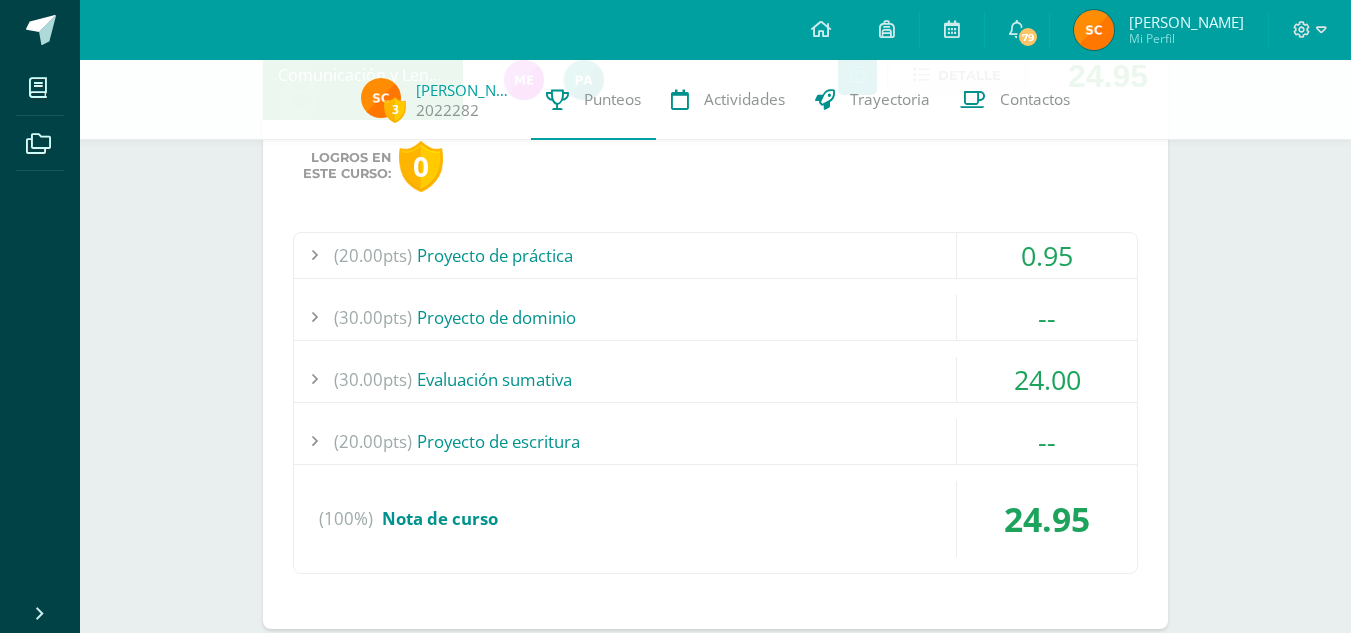 click on "(30.00pts)
Evaluación sumativa" at bounding box center (715, 379) 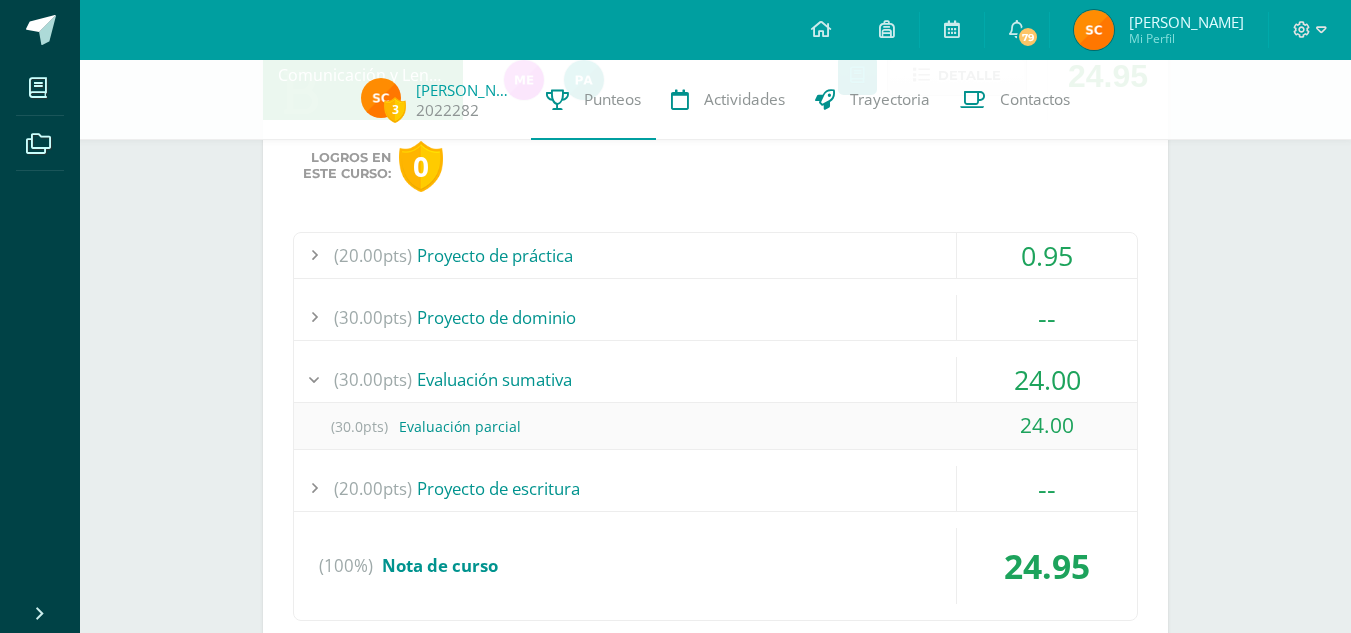 click on "(30.00pts)
Evaluación sumativa" at bounding box center (715, 379) 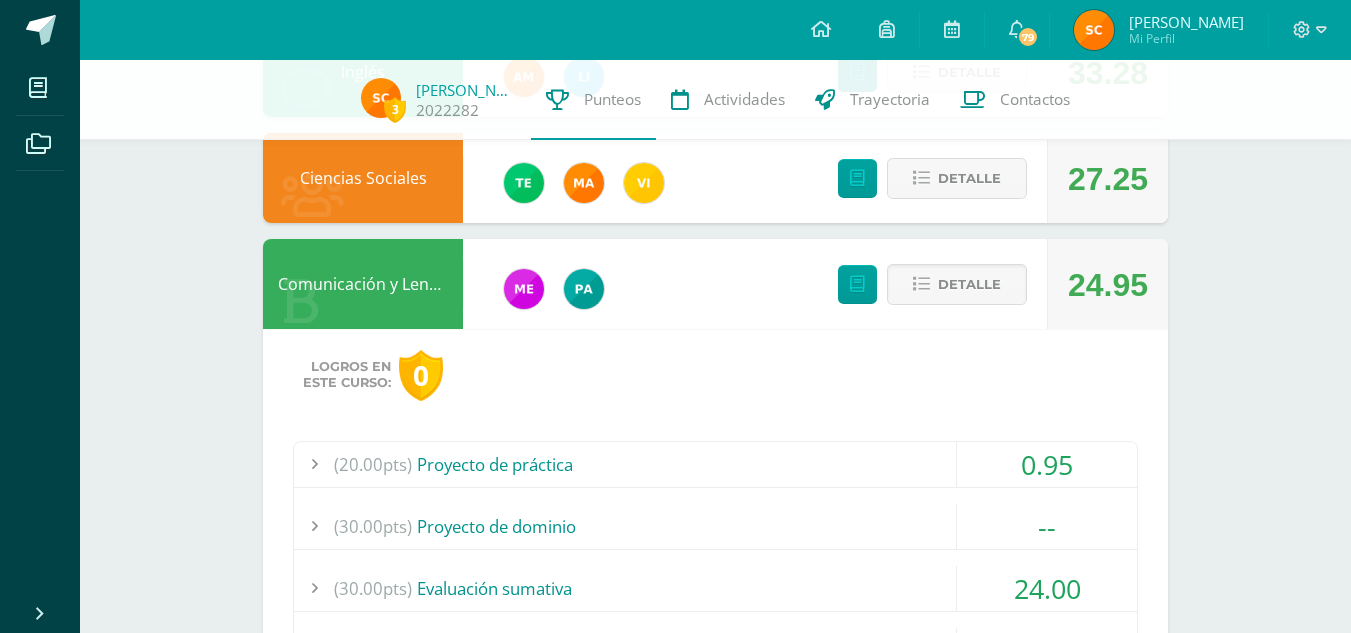 scroll, scrollTop: 284, scrollLeft: 0, axis: vertical 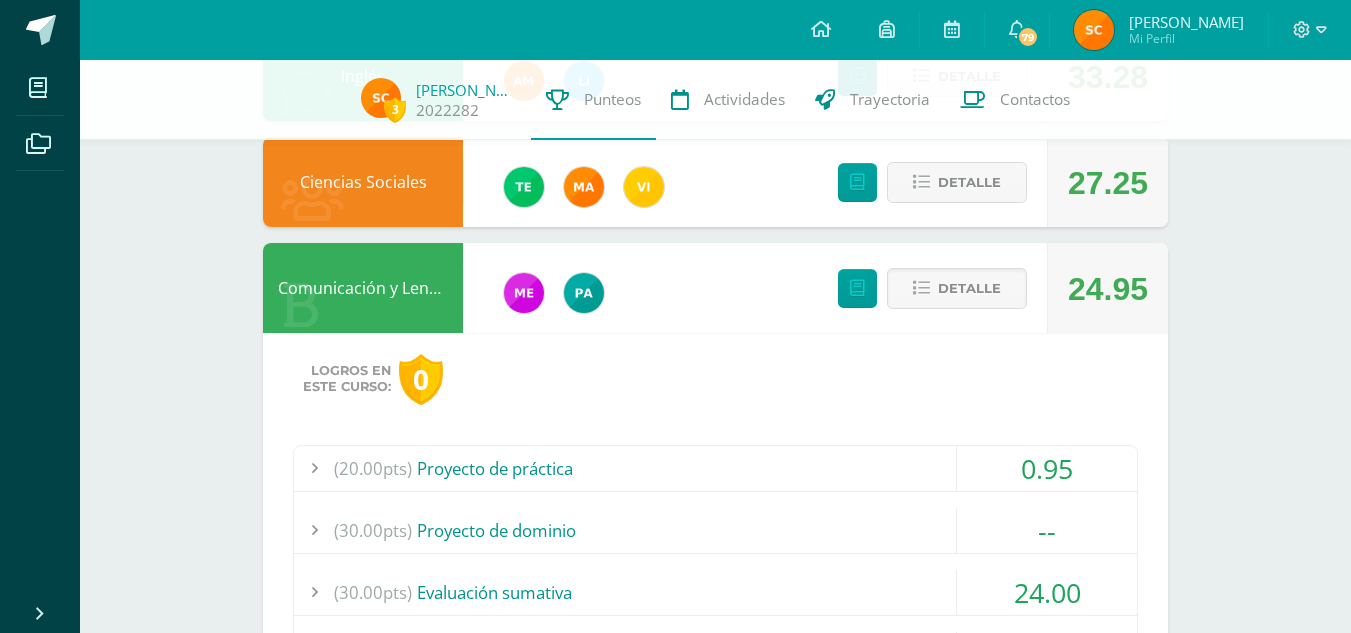 click on "Detalle" at bounding box center (927, 288) 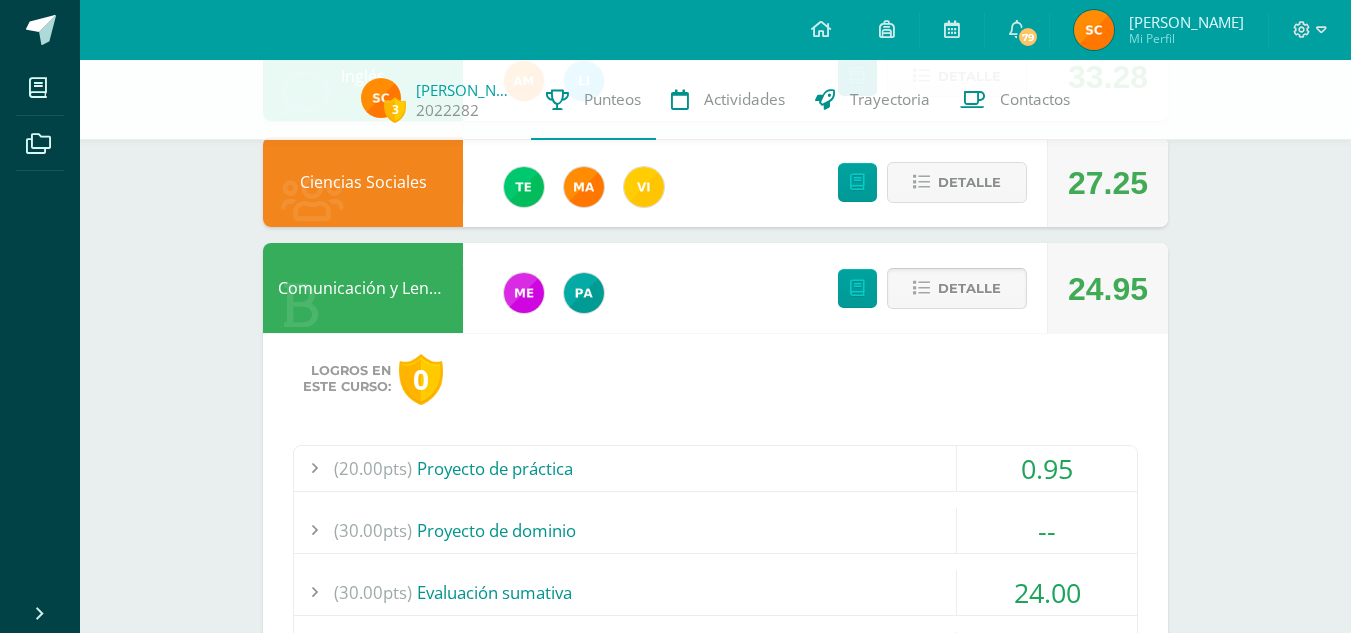 click at bounding box center (921, 288) 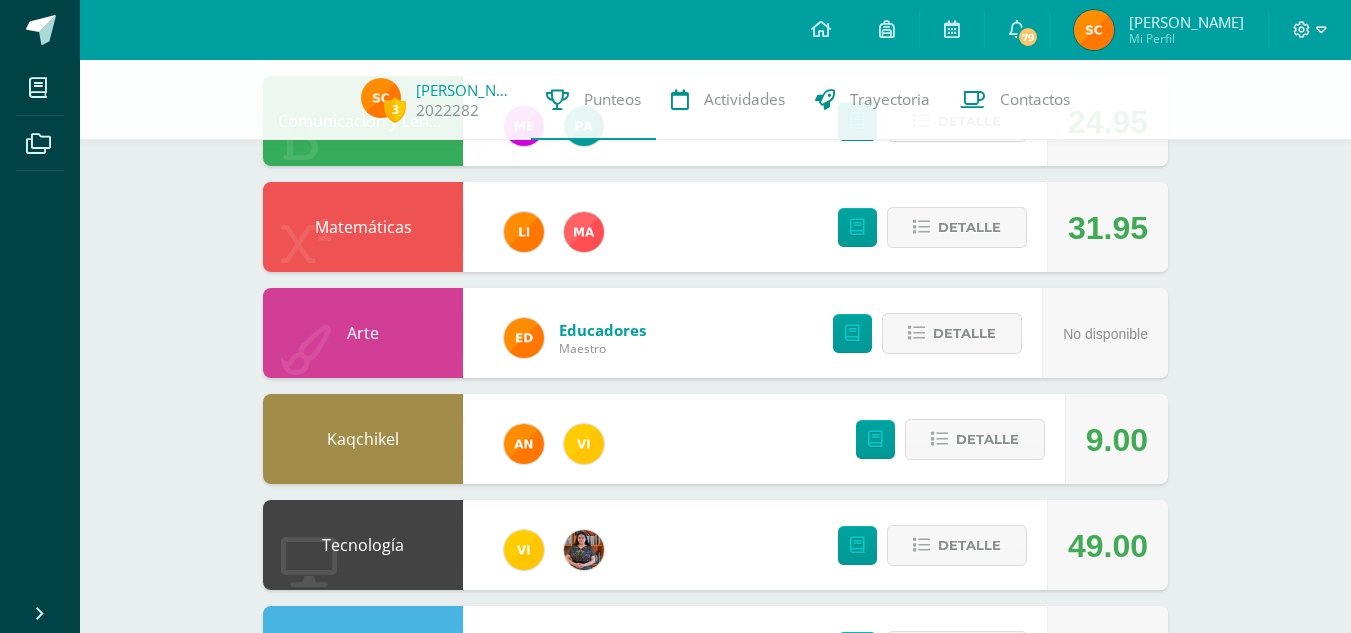 scroll, scrollTop: 459, scrollLeft: 0, axis: vertical 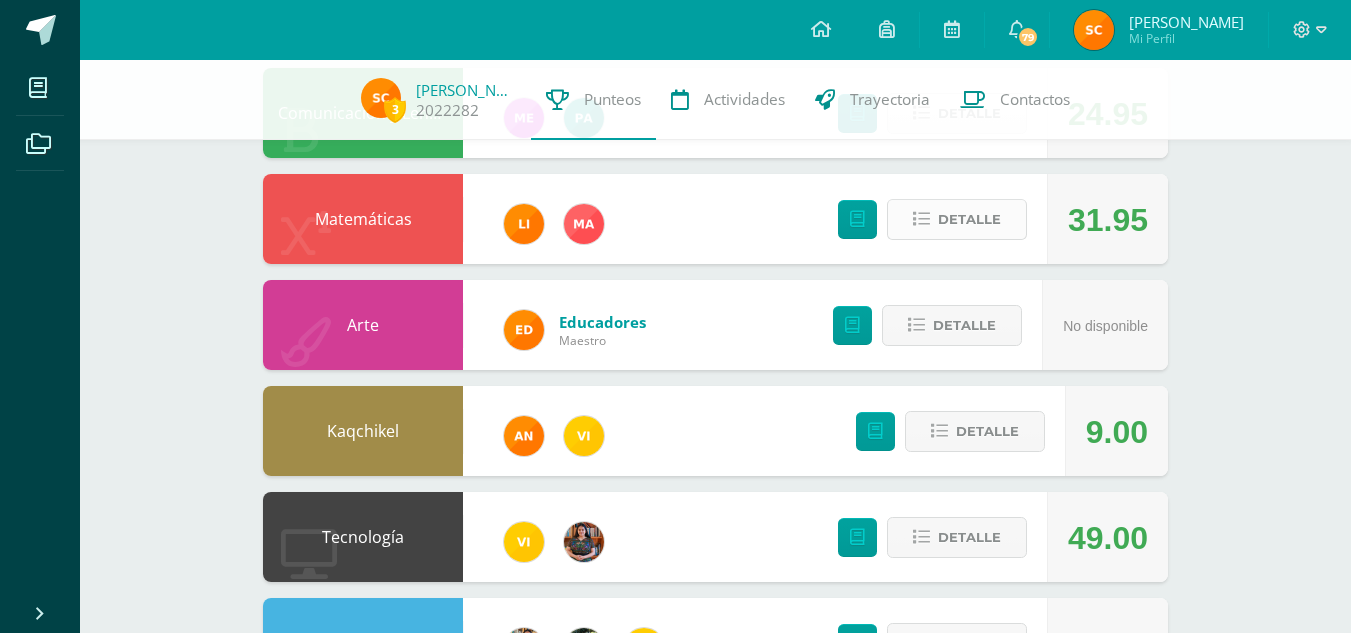 click on "Detalle" at bounding box center (969, 219) 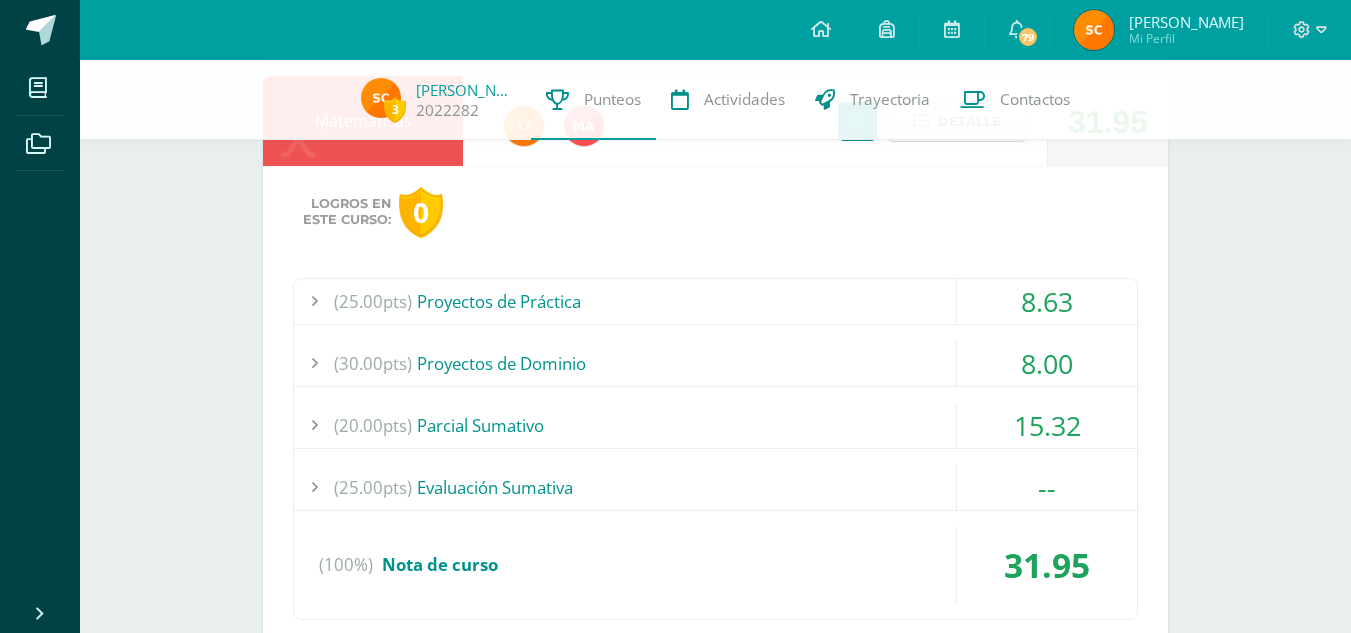 scroll, scrollTop: 621, scrollLeft: 0, axis: vertical 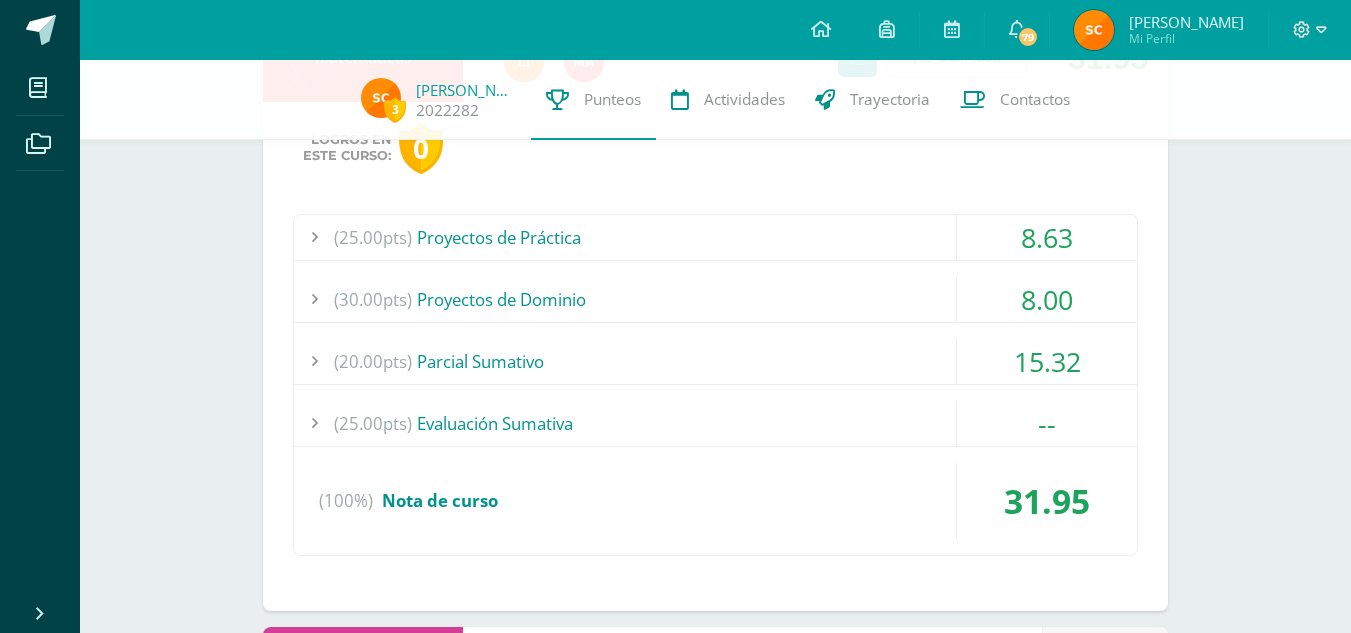 click on "(25.00pts)
Proyectos de Práctica" at bounding box center [715, 237] 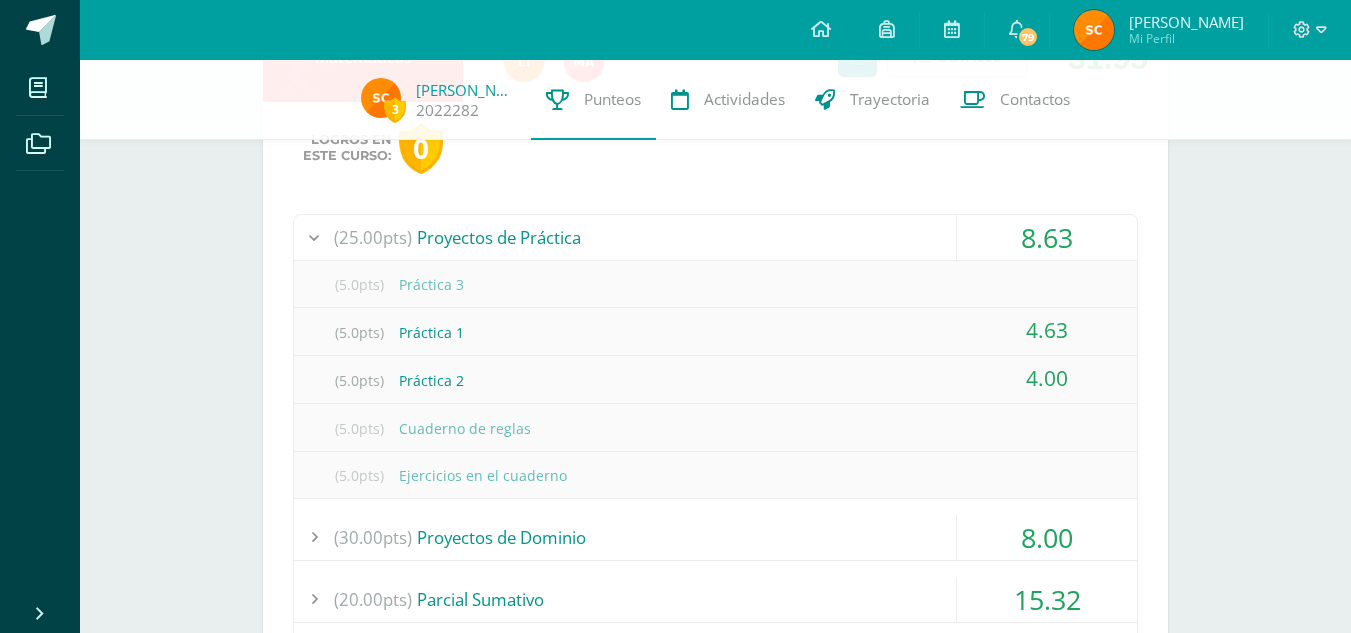 click on "(25.00pts)
Proyectos de Práctica" at bounding box center (715, 237) 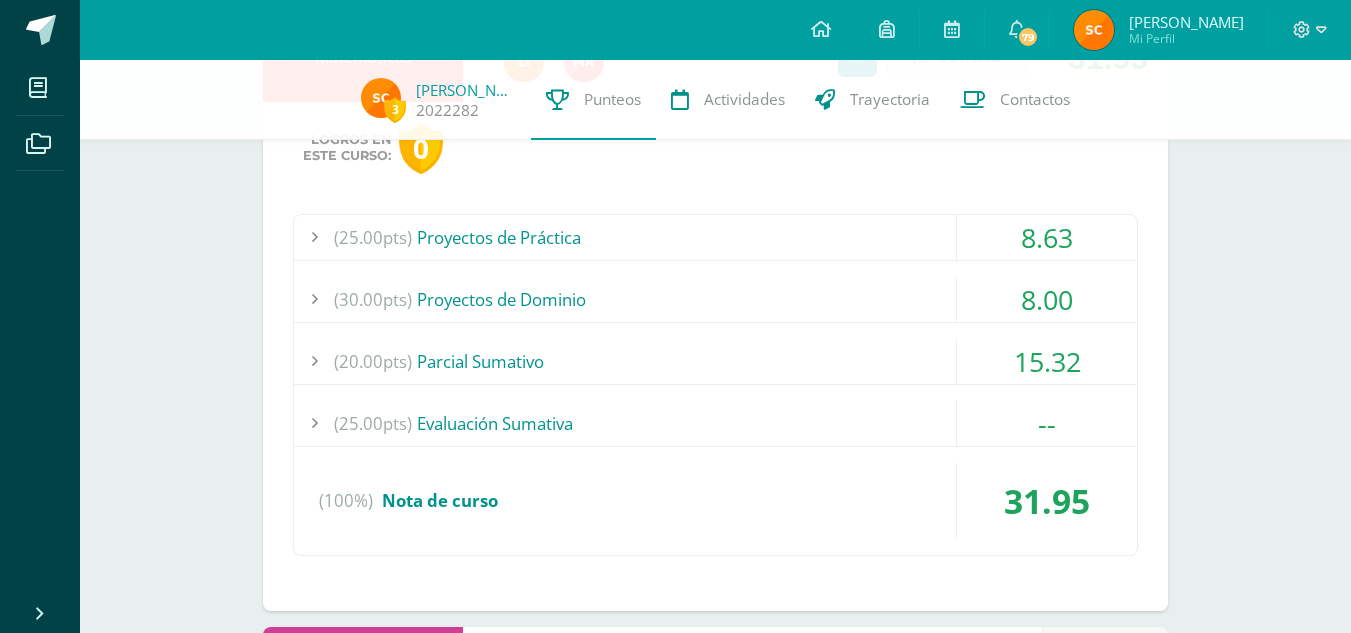 scroll, scrollTop: 645, scrollLeft: 0, axis: vertical 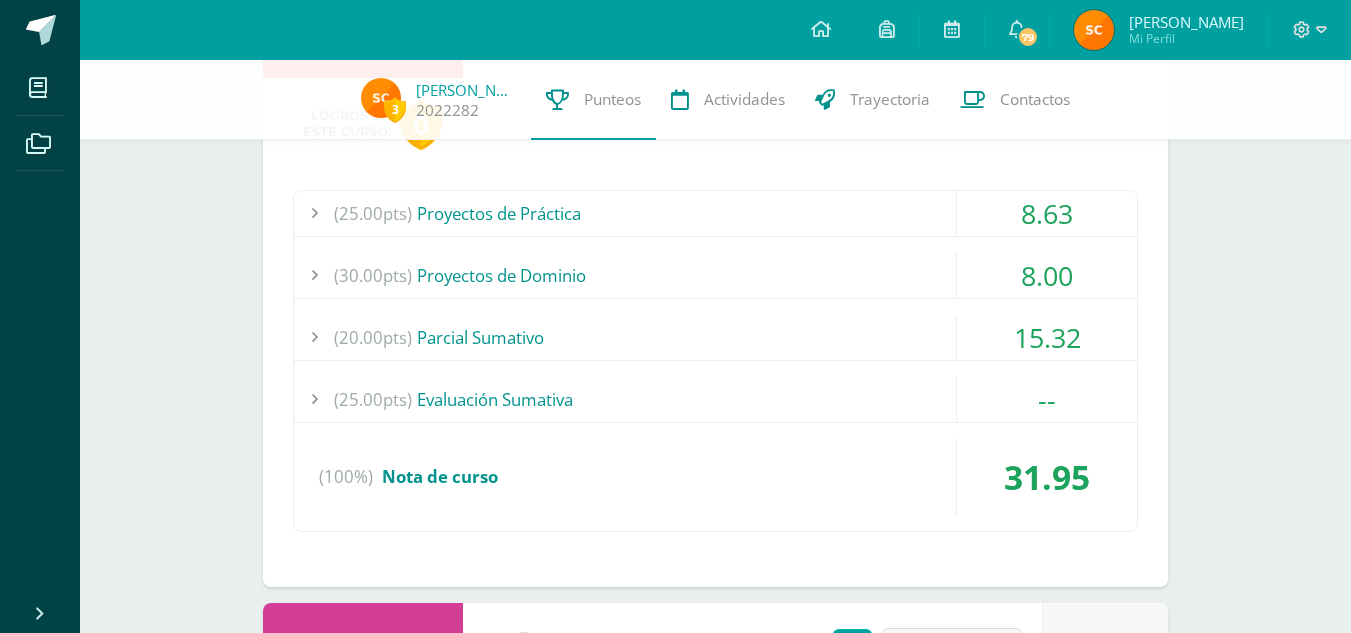 click on "(30.00pts)
Proyectos de Dominio" at bounding box center (715, 275) 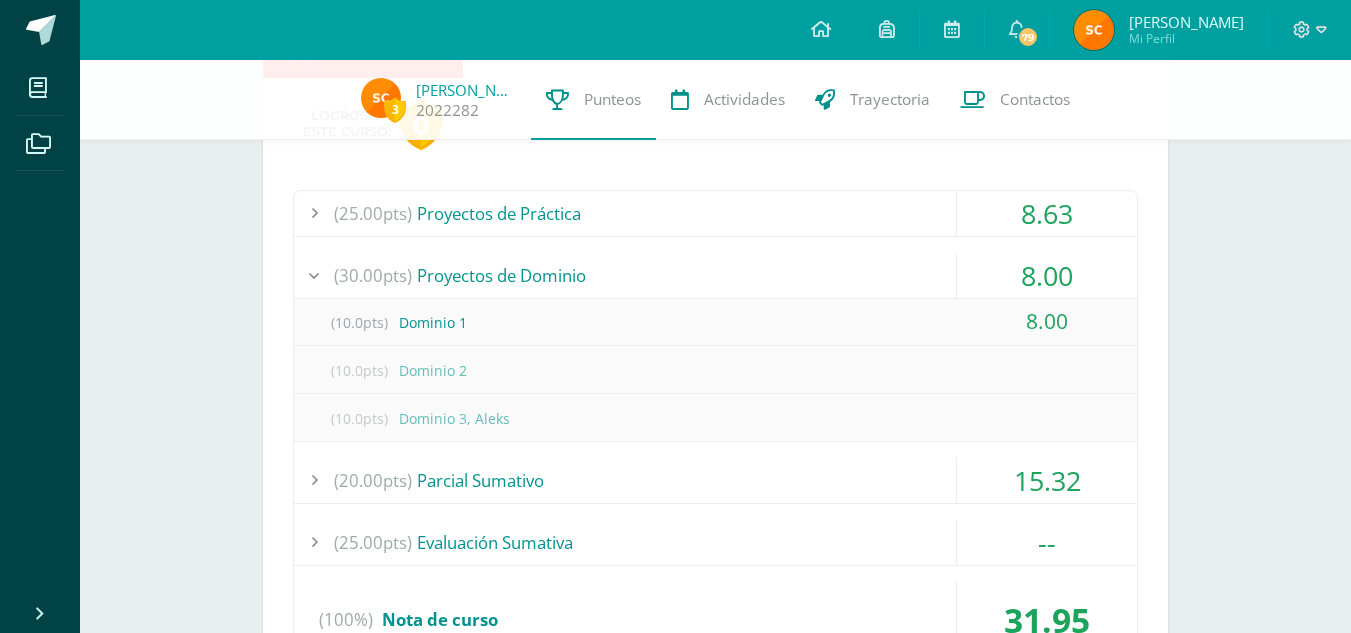 click on "(30.00pts)
Proyectos de Dominio" at bounding box center (715, 275) 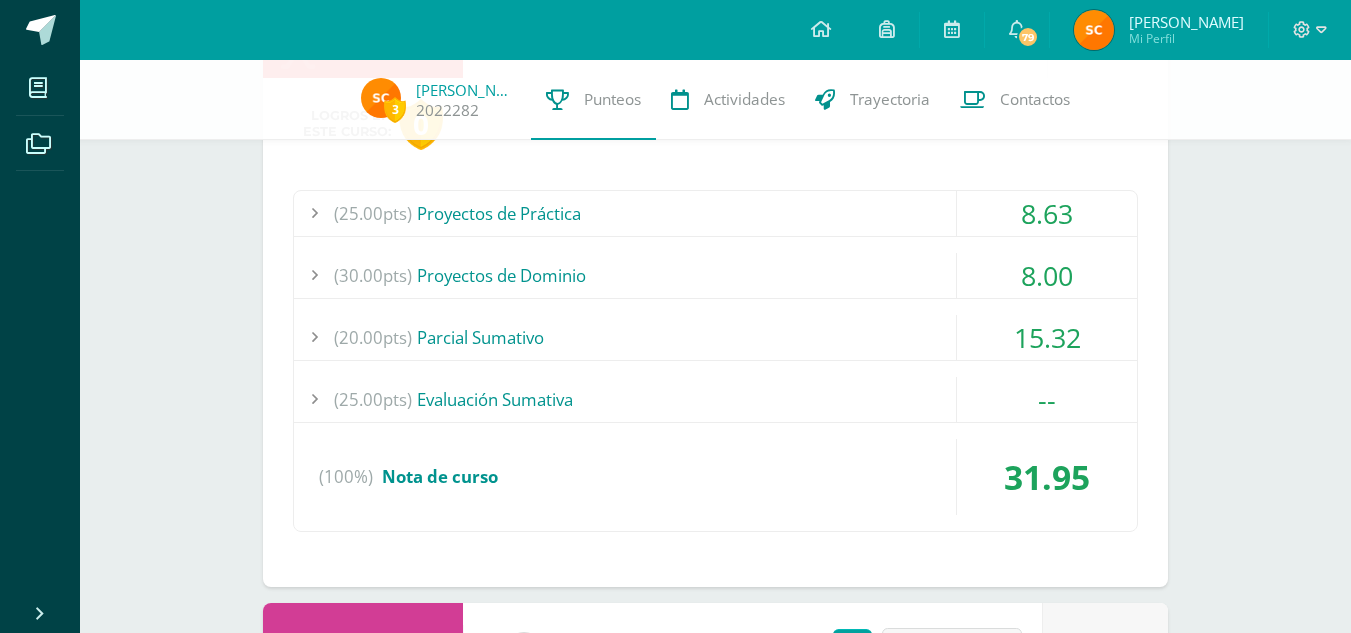 scroll, scrollTop: 717, scrollLeft: 0, axis: vertical 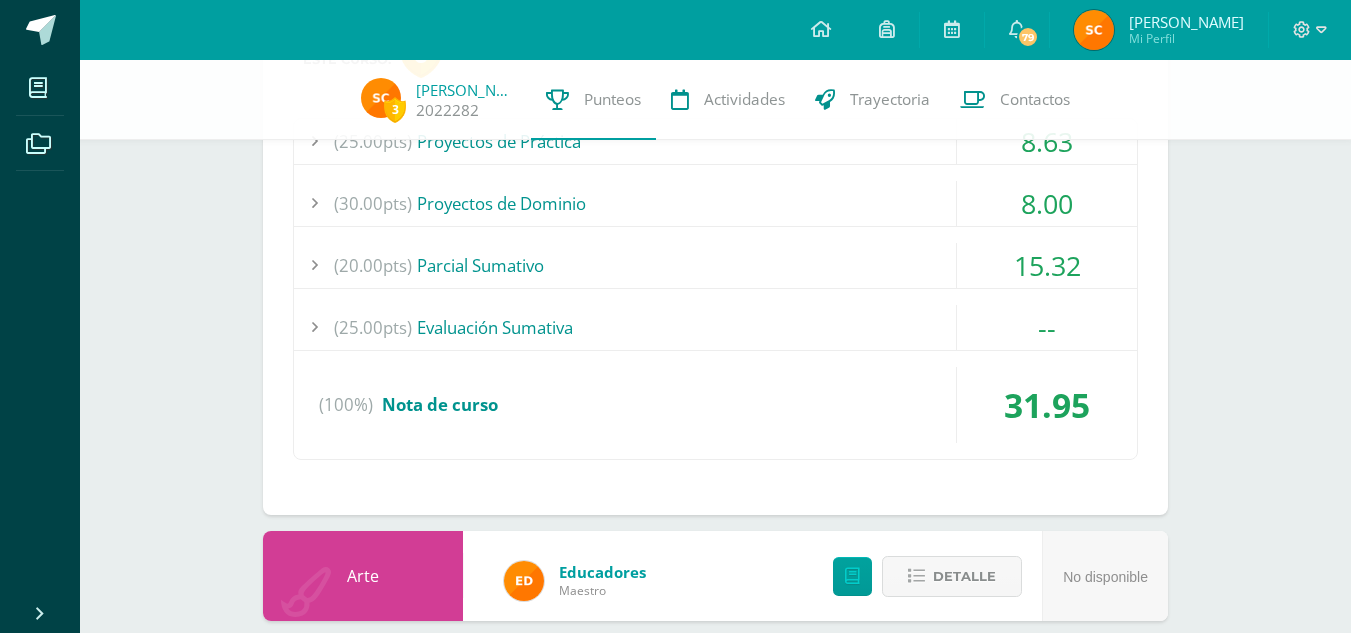 click on "(20.00pts)
Parcial Sumativo" at bounding box center [715, 265] 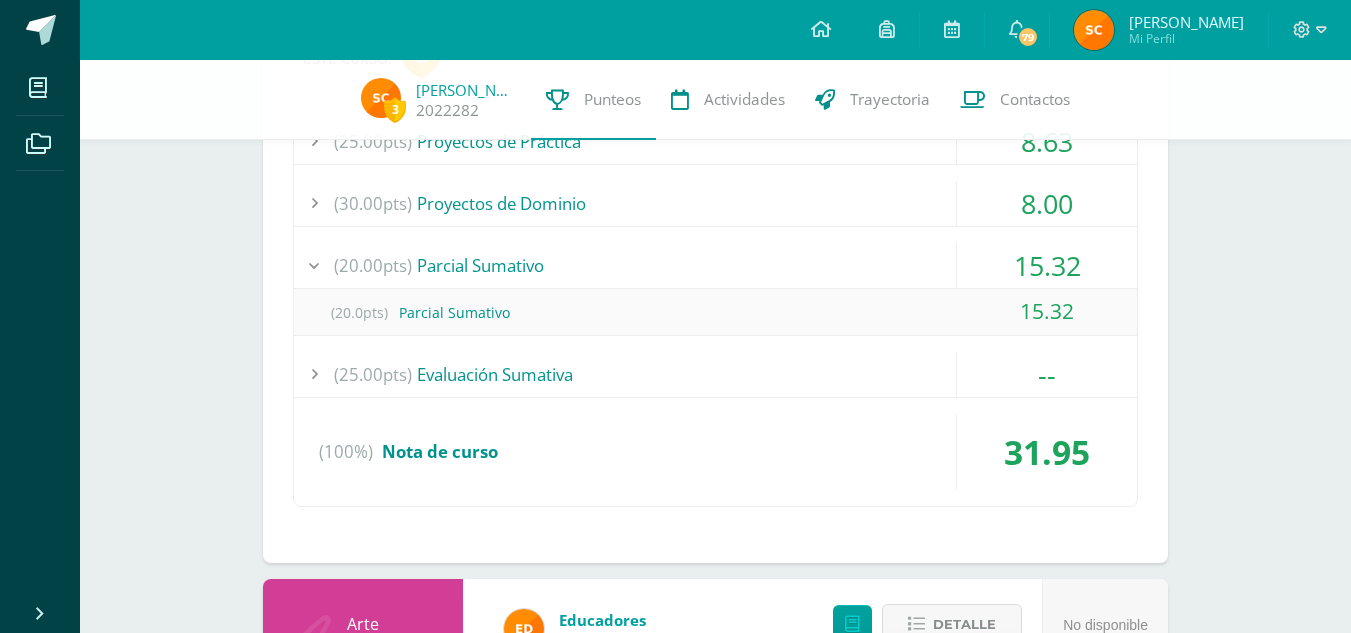 click on "(20.00pts)
Parcial Sumativo" at bounding box center [715, 265] 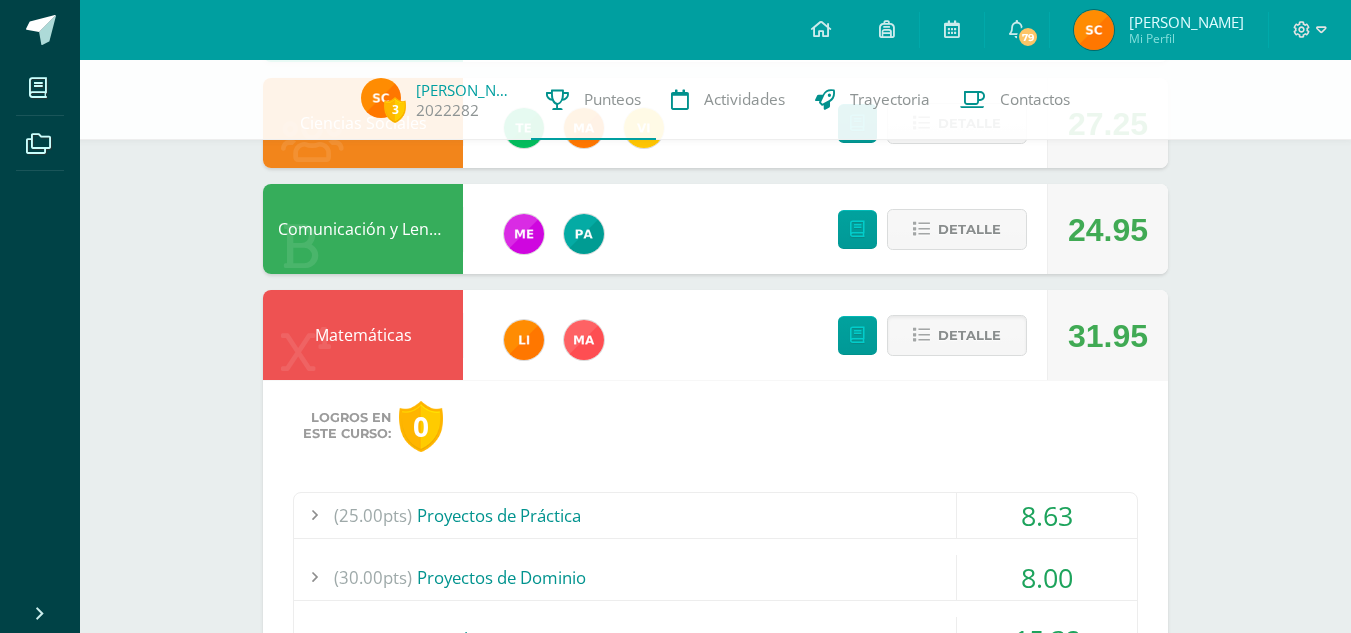scroll, scrollTop: 325, scrollLeft: 0, axis: vertical 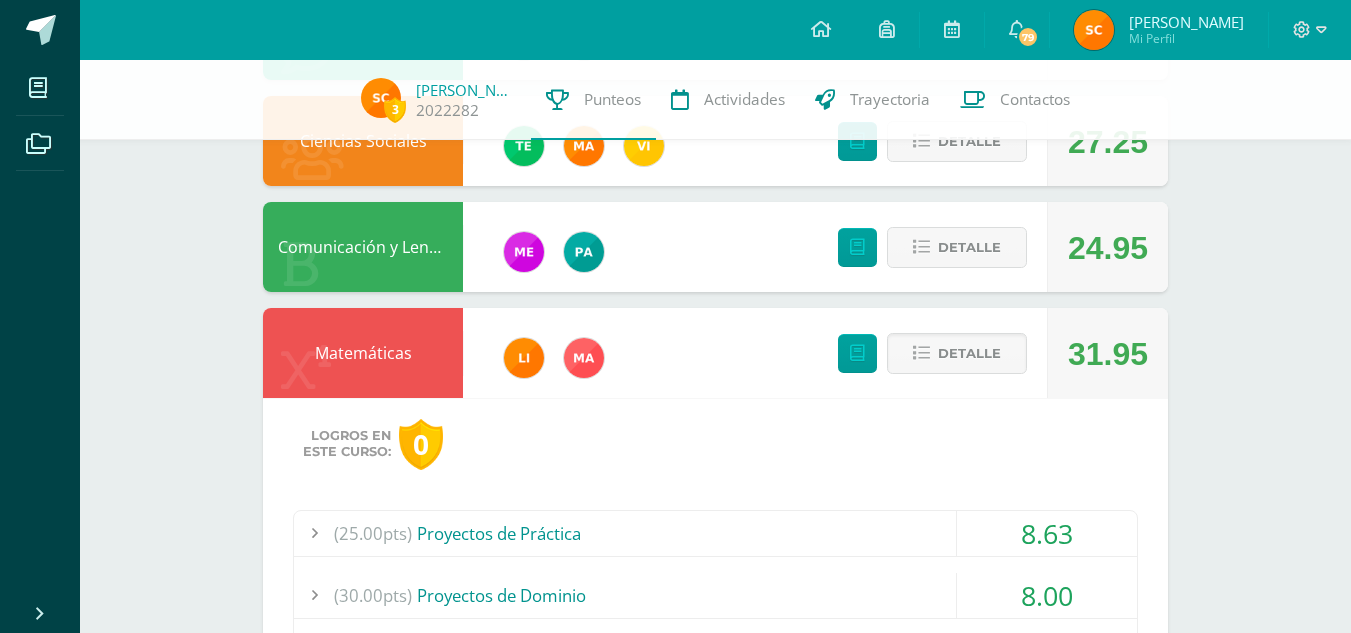 click on "Detalle" at bounding box center (927, 353) 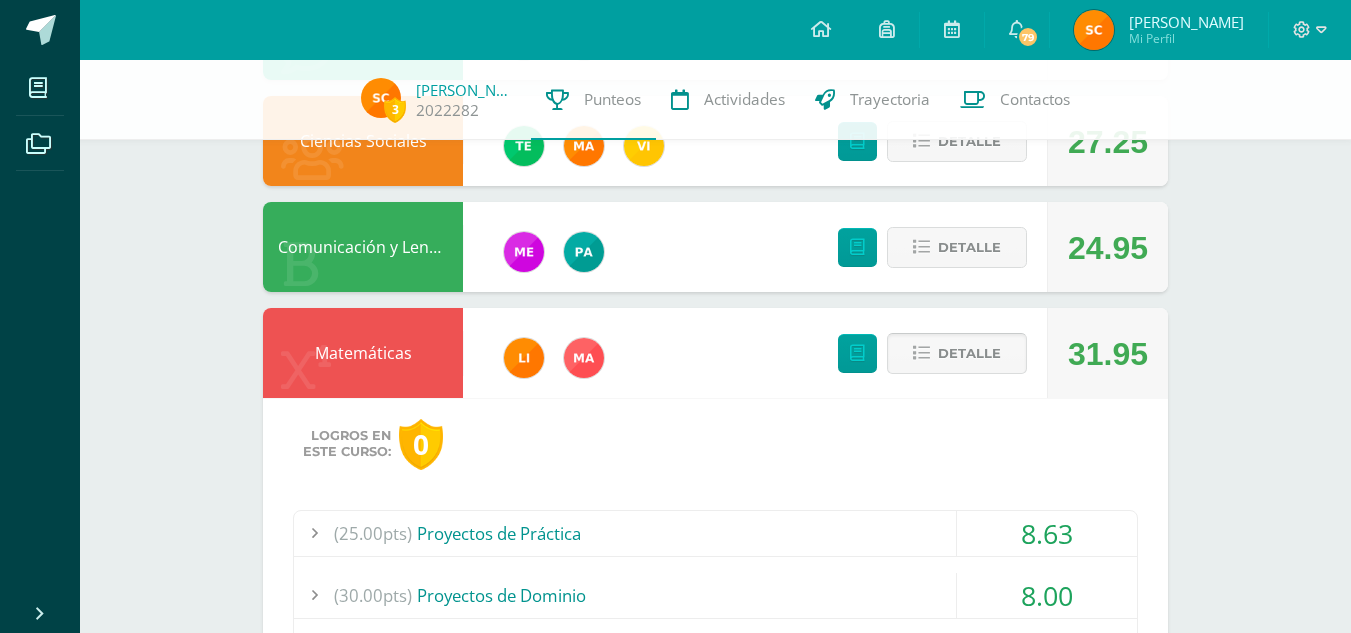 click on "Detalle" at bounding box center [969, 353] 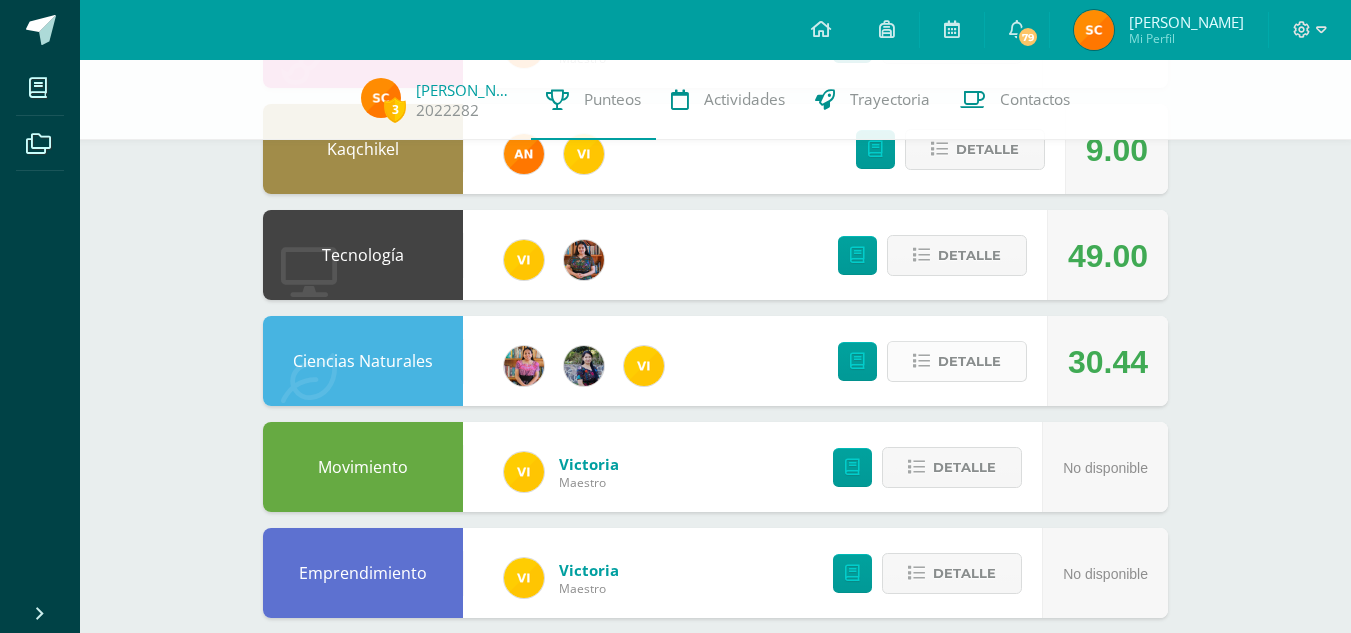 scroll, scrollTop: 755, scrollLeft: 0, axis: vertical 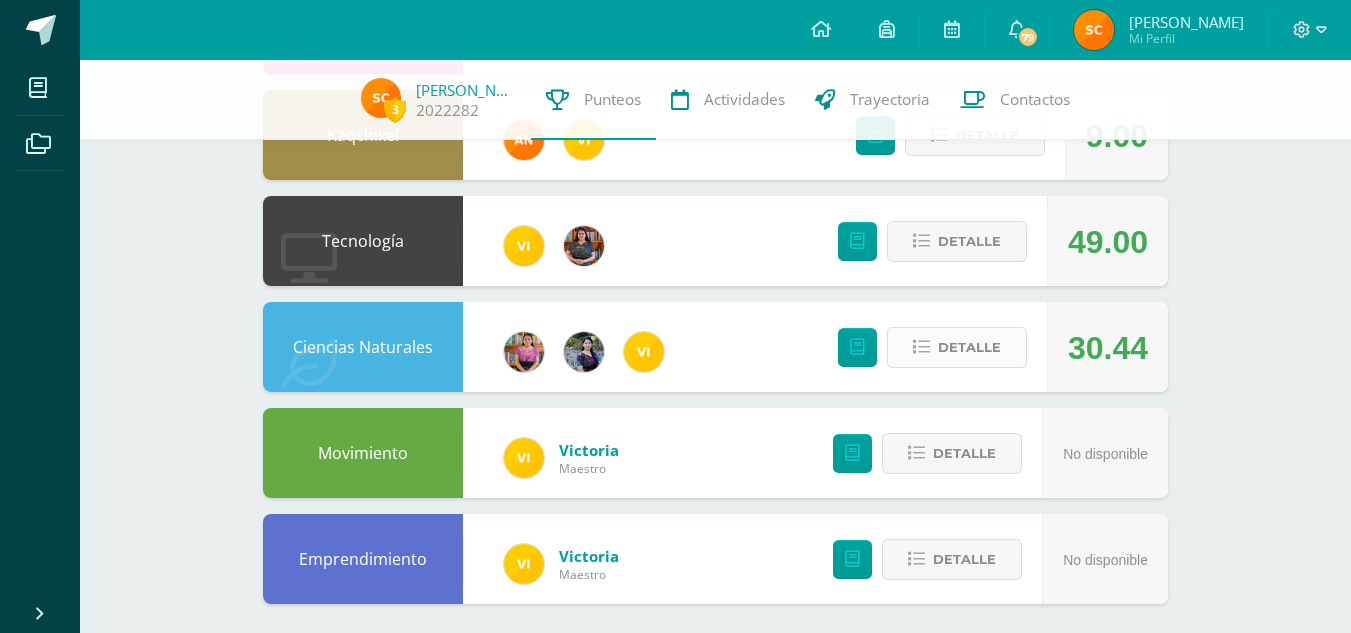 click on "Detalle" at bounding box center [969, 347] 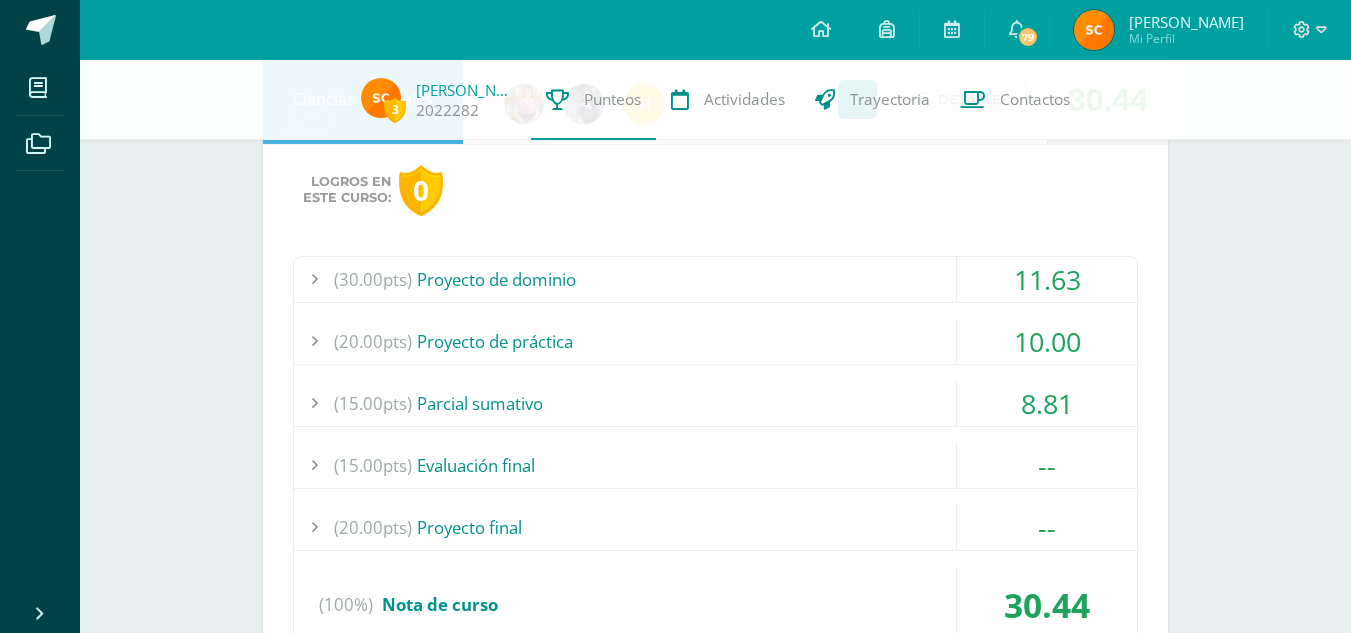 scroll, scrollTop: 1004, scrollLeft: 0, axis: vertical 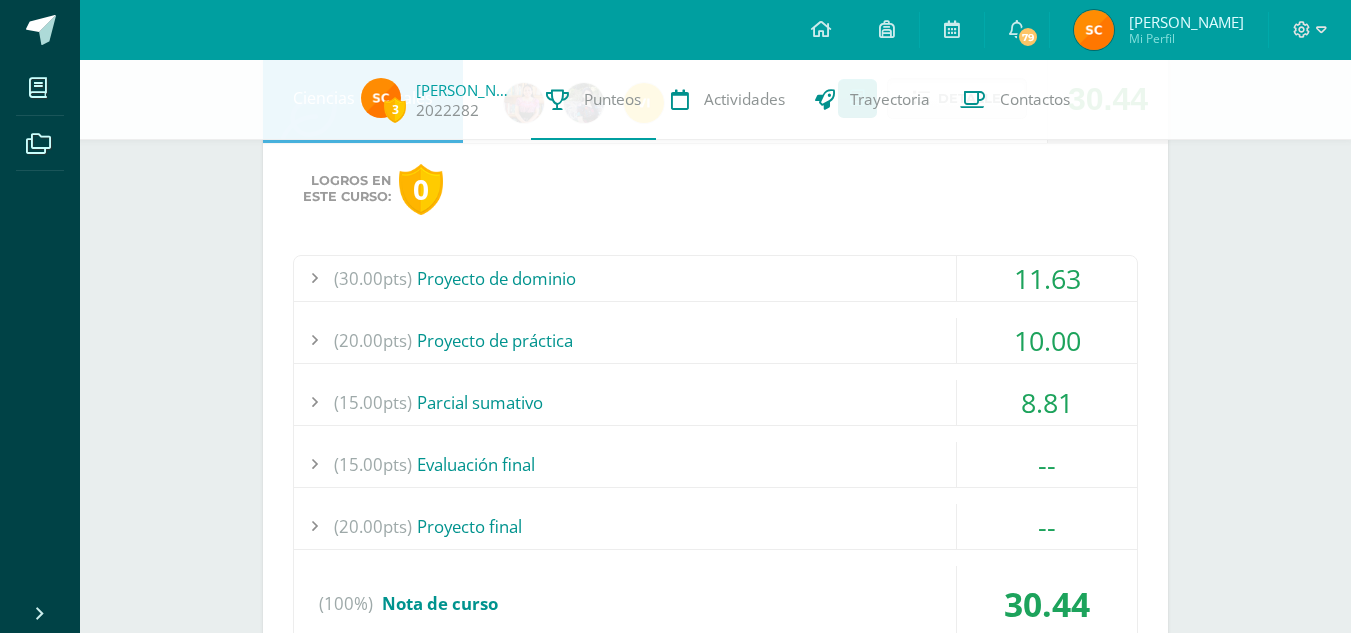 click on "(30.00pts)
Proyecto de dominio" at bounding box center (715, 278) 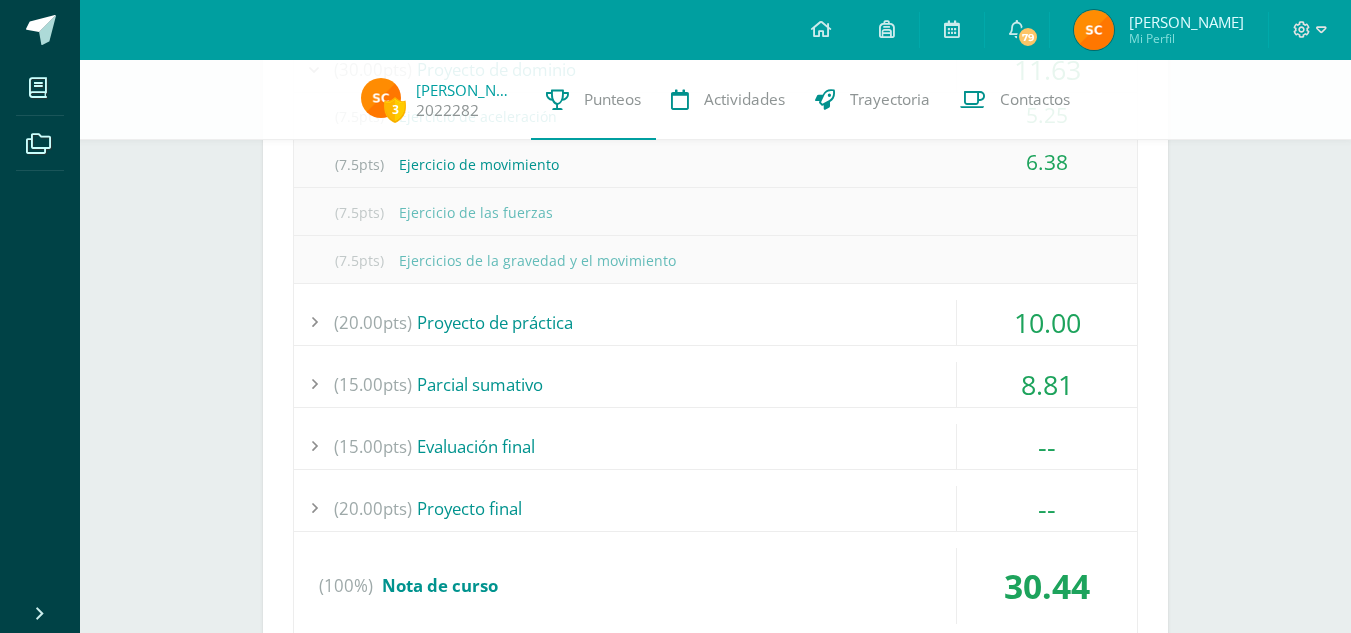 scroll, scrollTop: 1218, scrollLeft: 0, axis: vertical 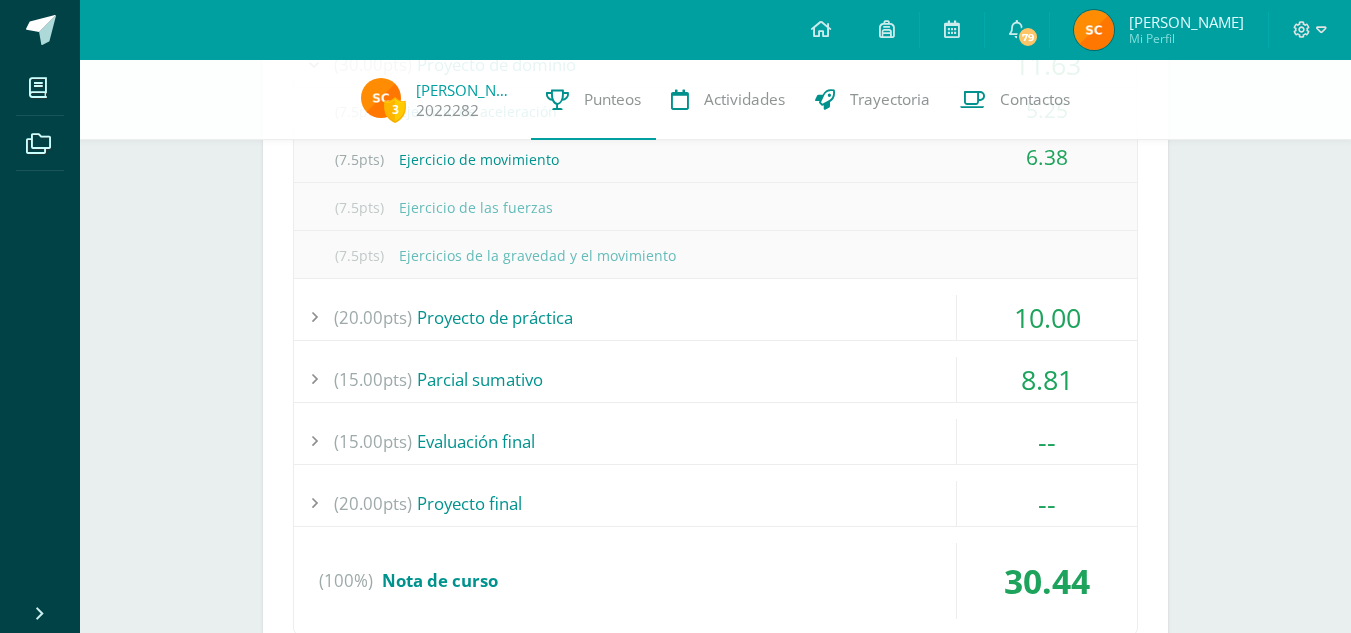 click on "(20.00pts)
Proyecto de práctica" at bounding box center [715, 317] 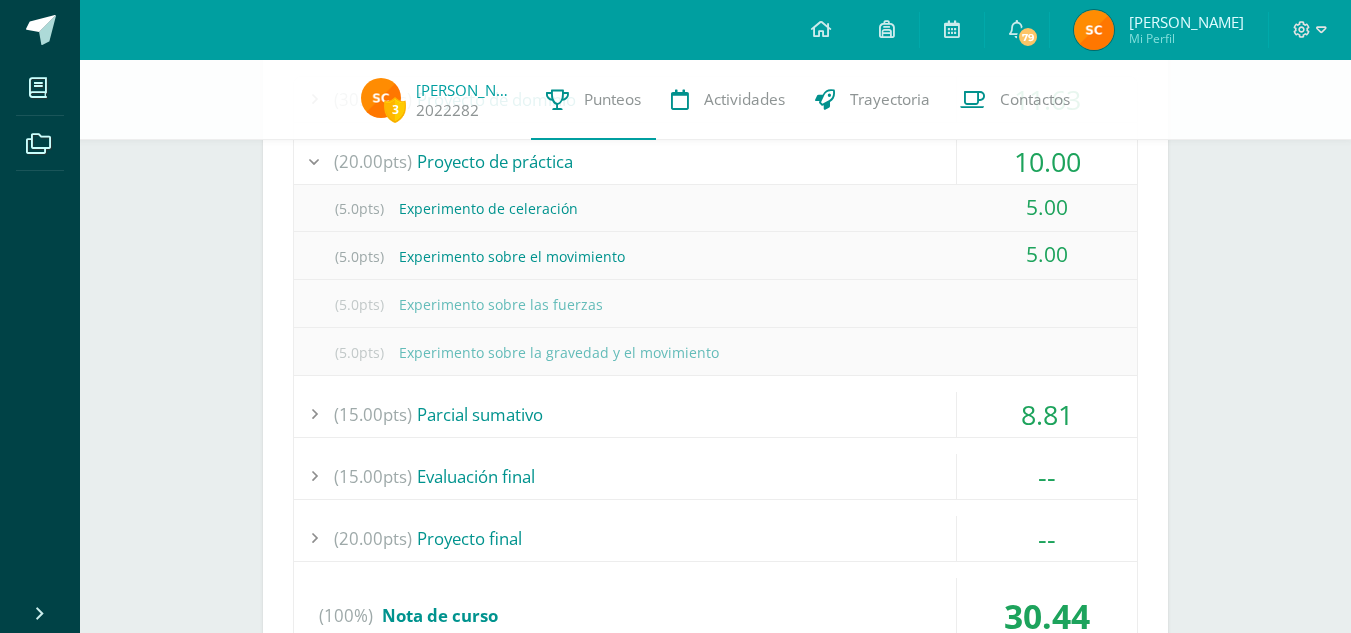 scroll, scrollTop: 1185, scrollLeft: 0, axis: vertical 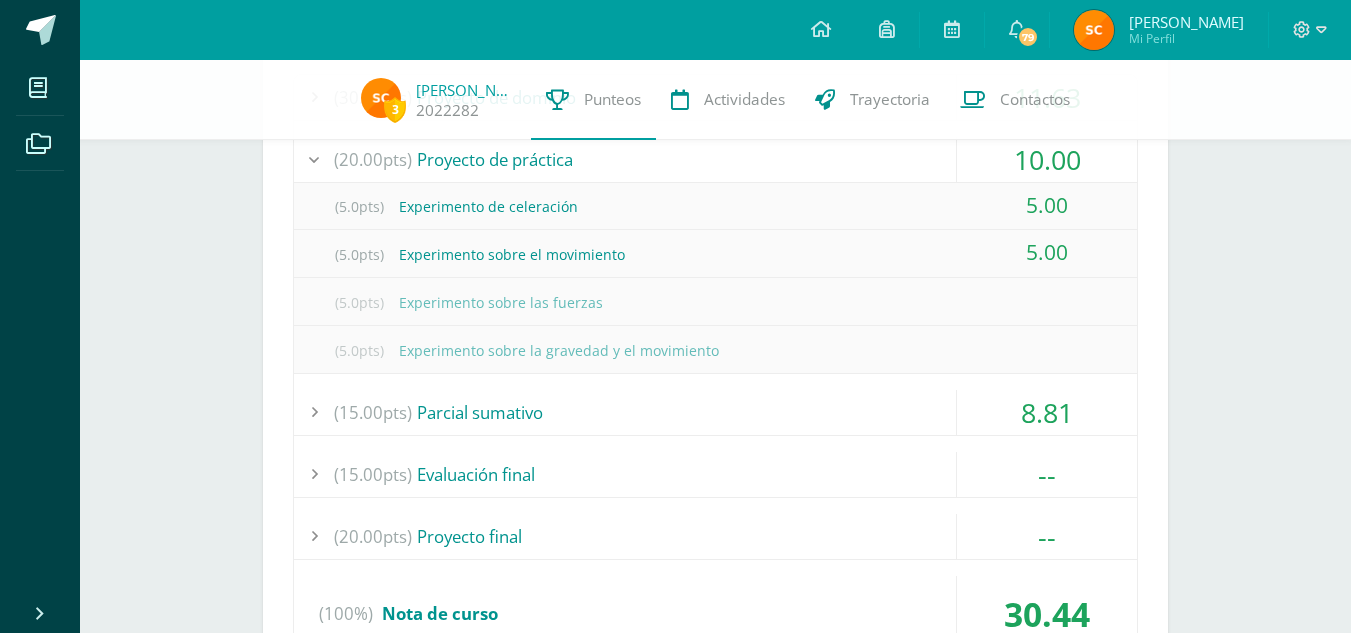 click on "(15.00pts)
Parcial sumativo" at bounding box center [715, 412] 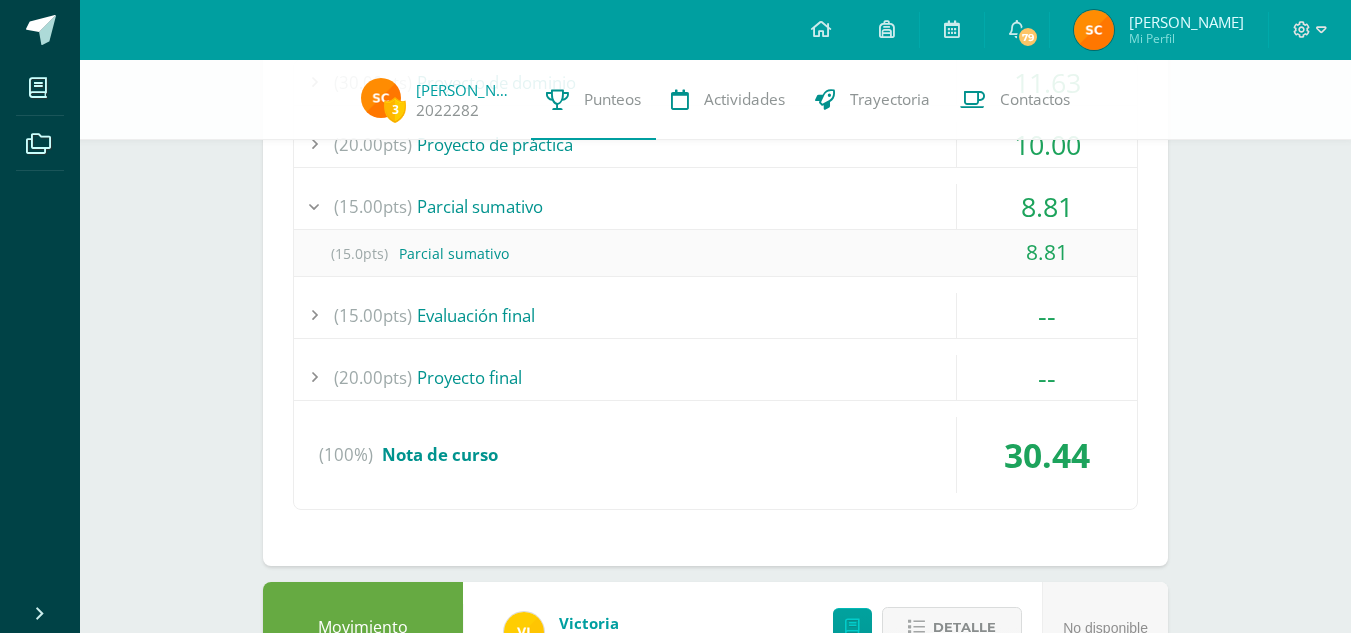 scroll, scrollTop: 1201, scrollLeft: 0, axis: vertical 